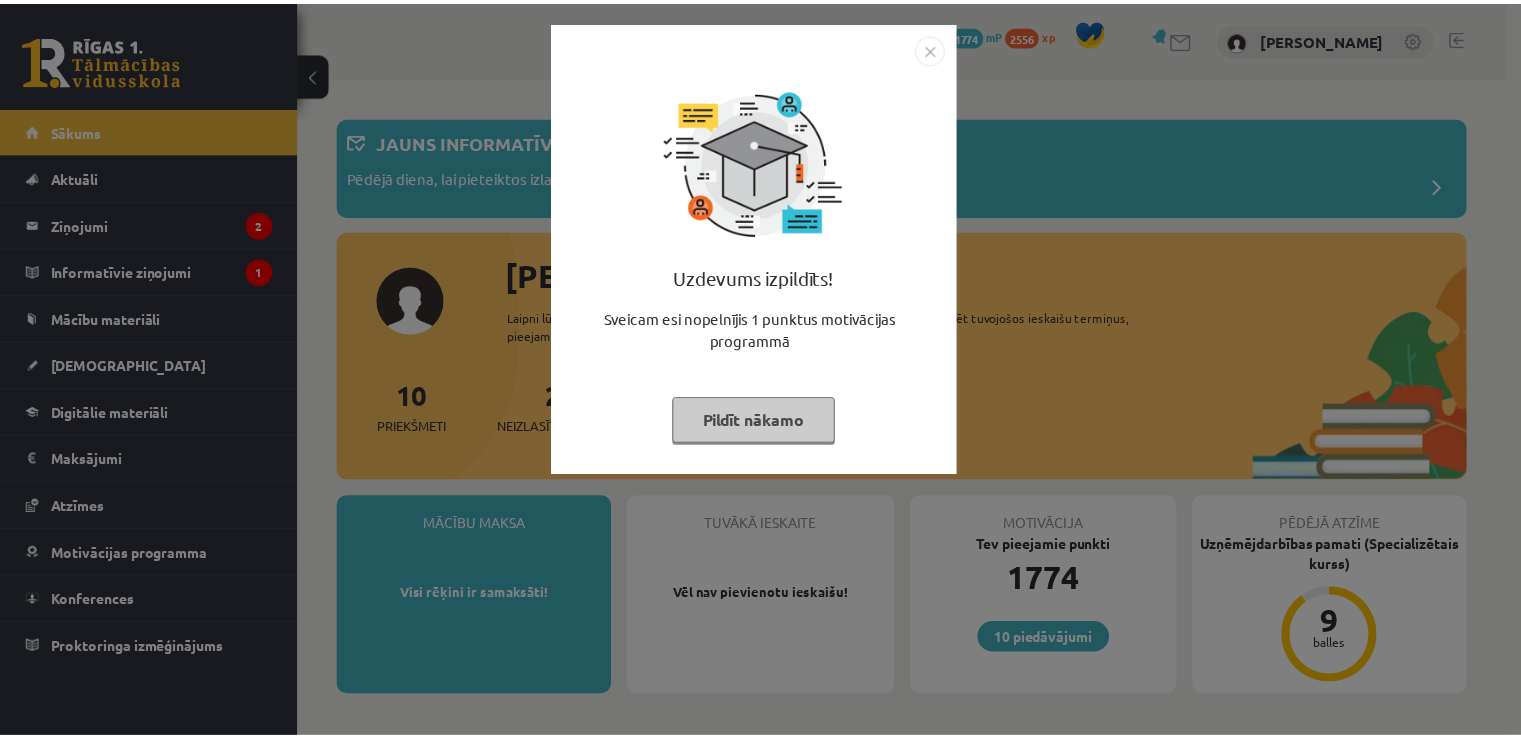 scroll, scrollTop: 0, scrollLeft: 0, axis: both 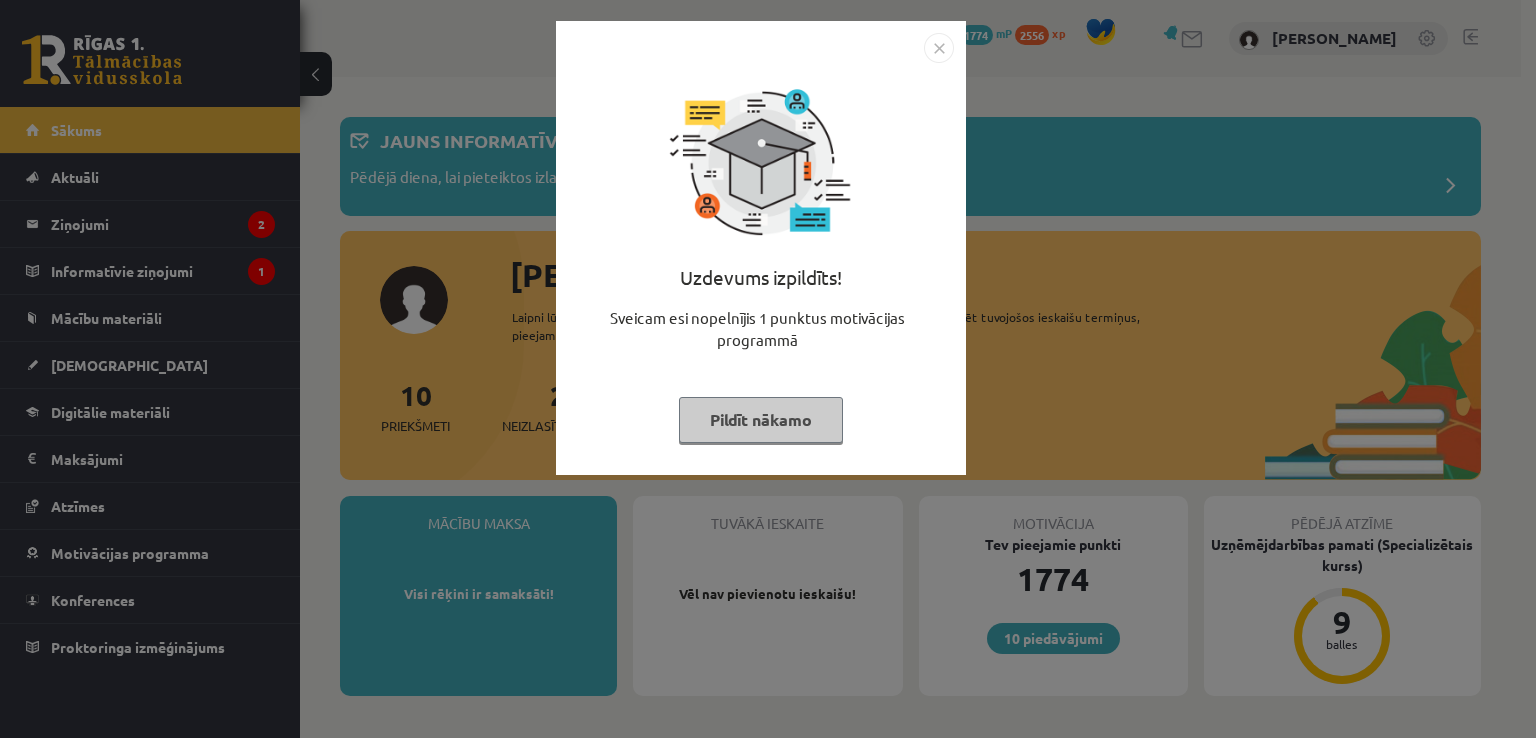click on "Pildīt nākamo" at bounding box center (761, 420) 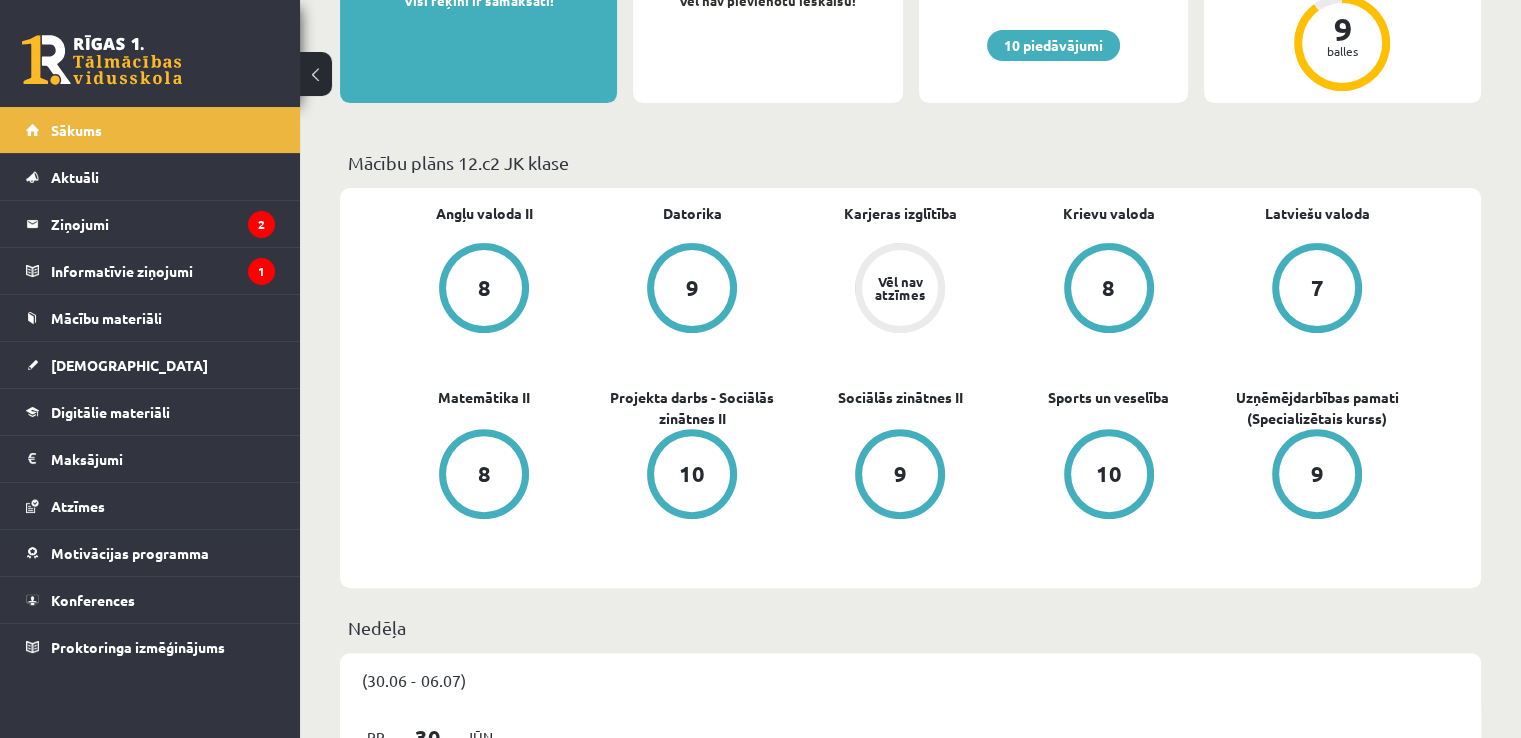 scroll, scrollTop: 600, scrollLeft: 0, axis: vertical 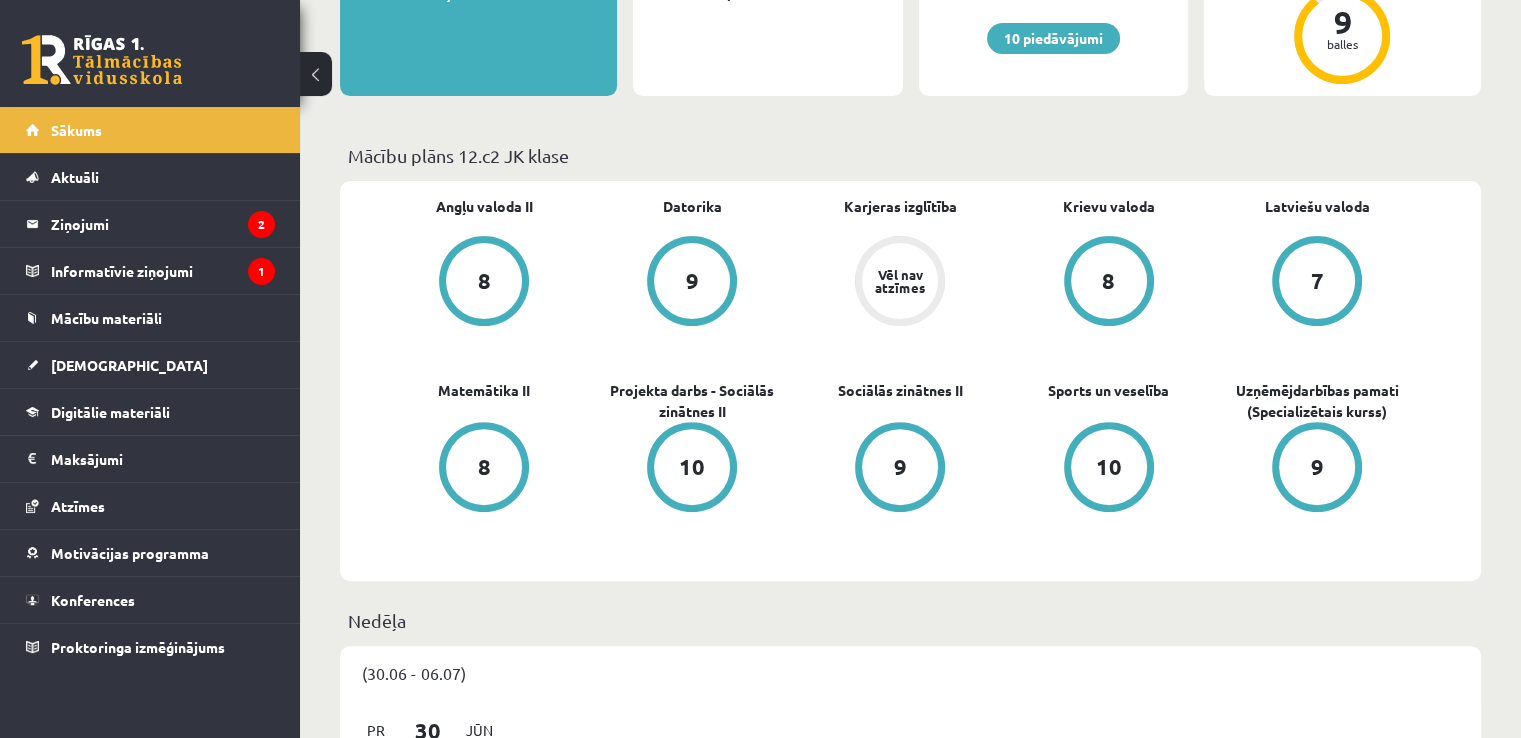 click on "7" at bounding box center (1317, 281) 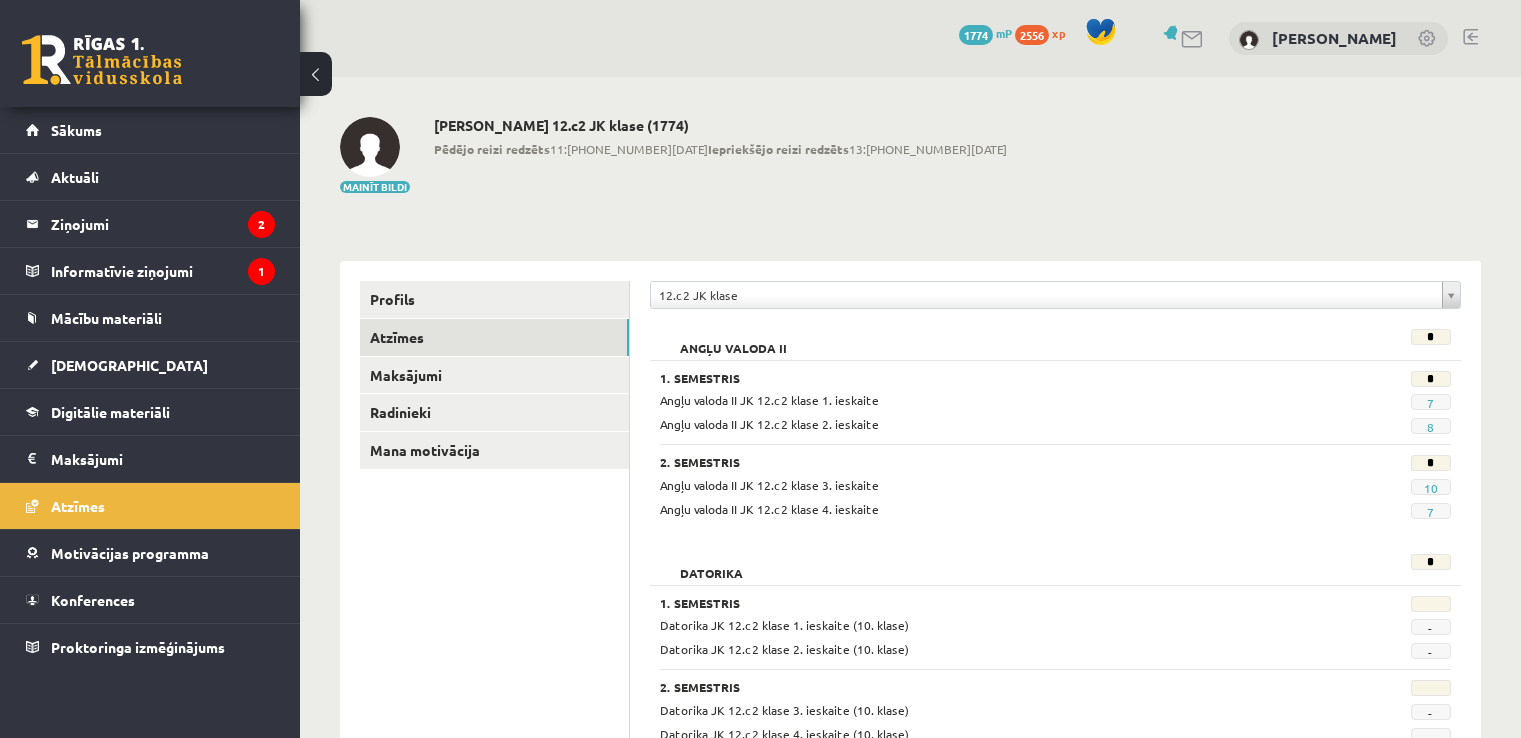 scroll, scrollTop: 0, scrollLeft: 0, axis: both 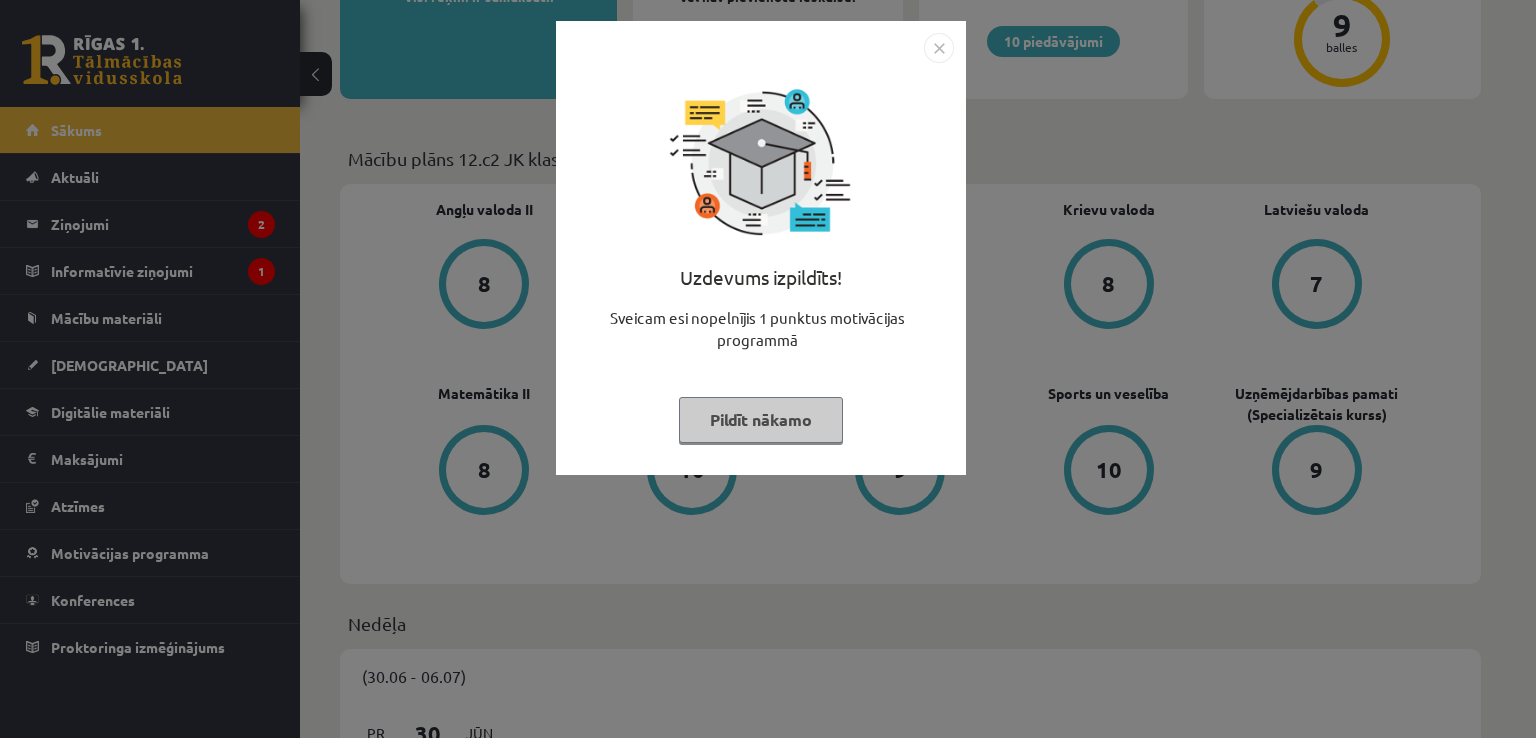 click at bounding box center (939, 48) 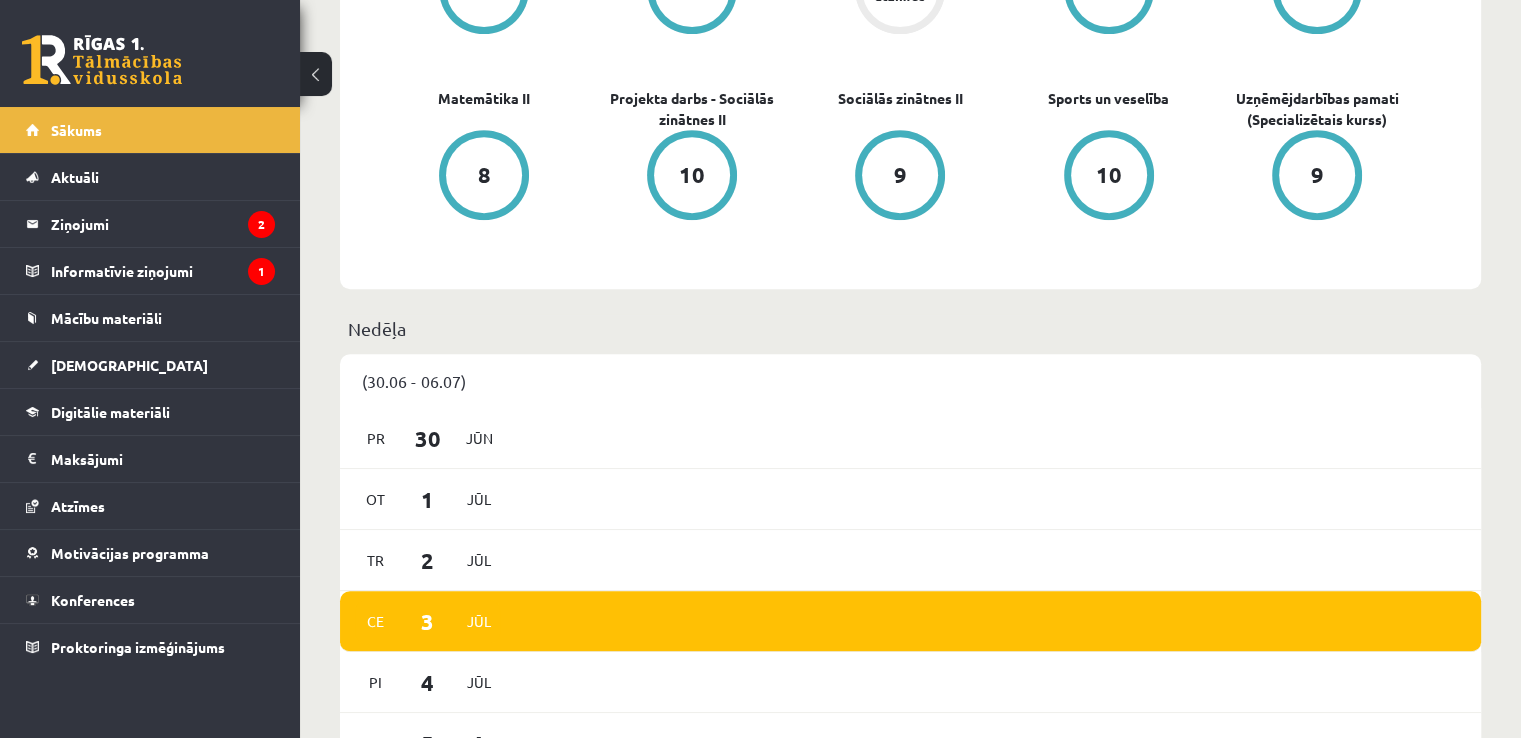 scroll, scrollTop: 897, scrollLeft: 0, axis: vertical 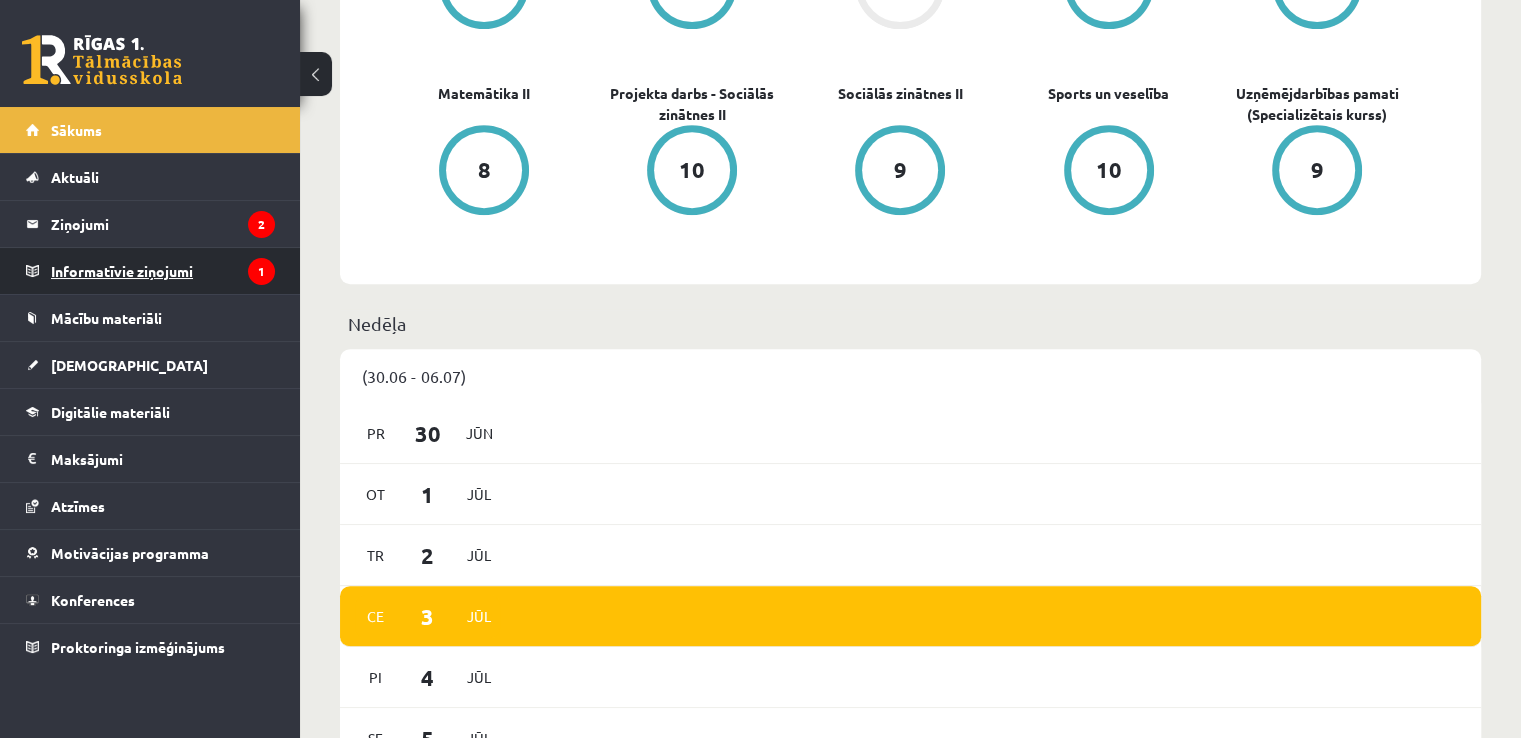 click on "Informatīvie ziņojumi
1" at bounding box center [163, 271] 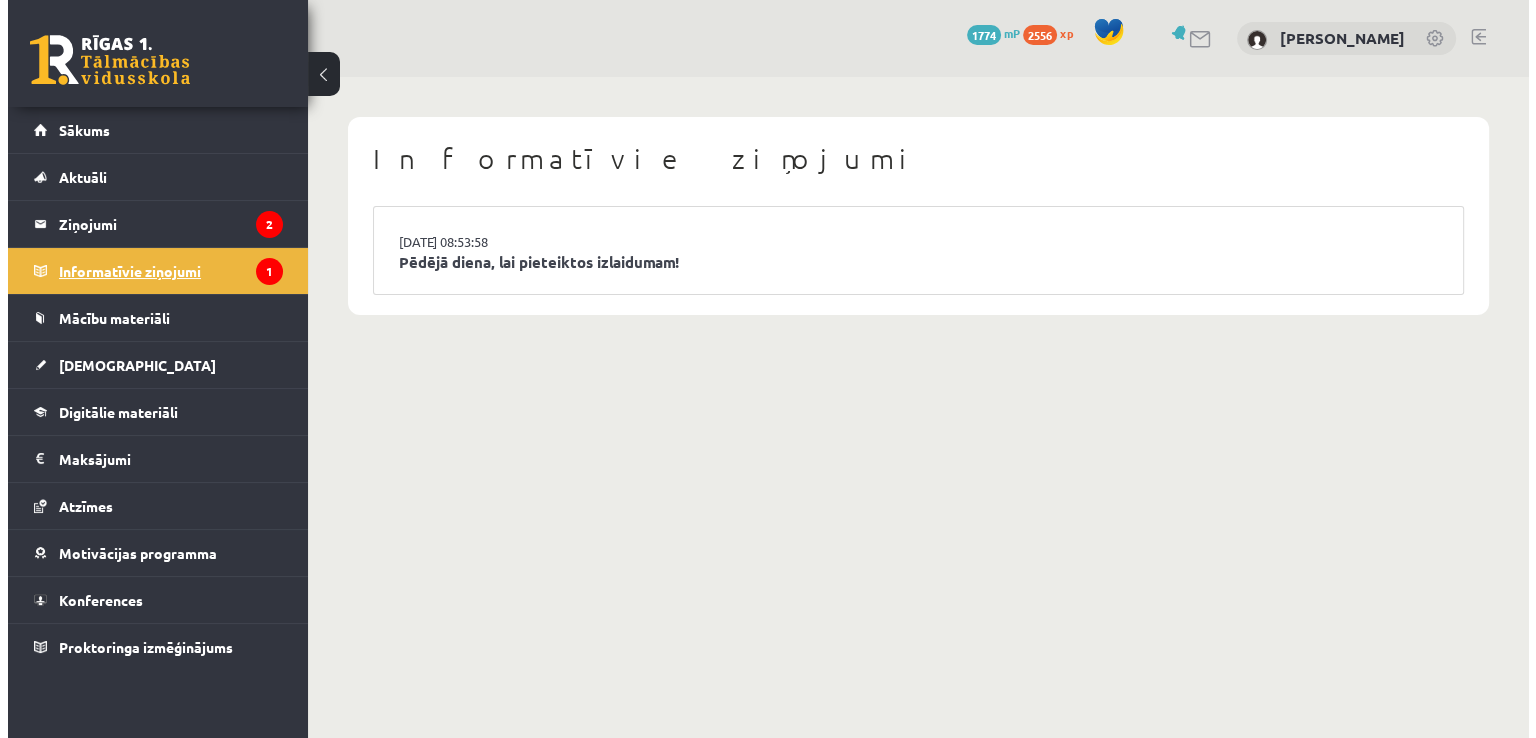 scroll, scrollTop: 0, scrollLeft: 0, axis: both 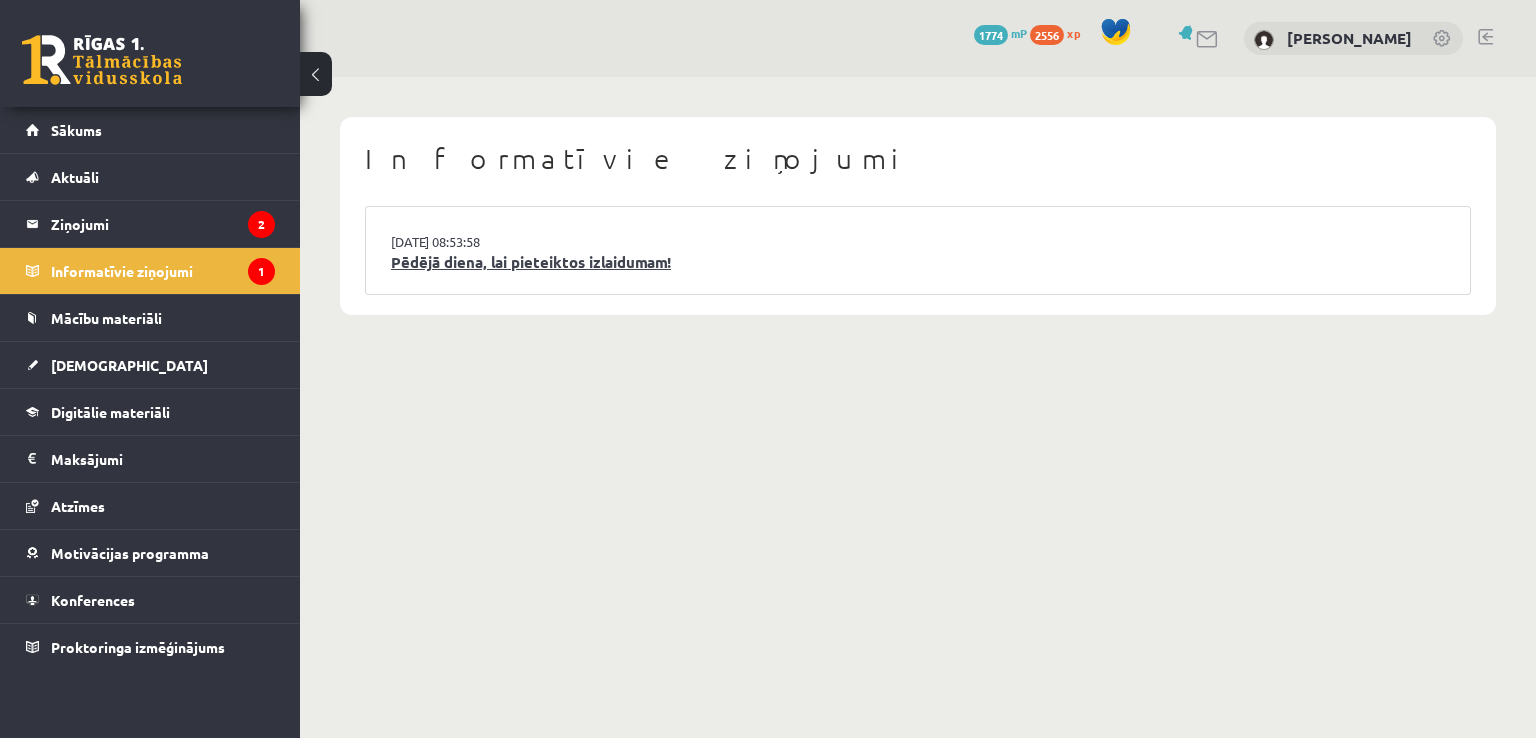 click on "Pēdējā diena, lai pieteiktos izlaidumam!" at bounding box center (918, 262) 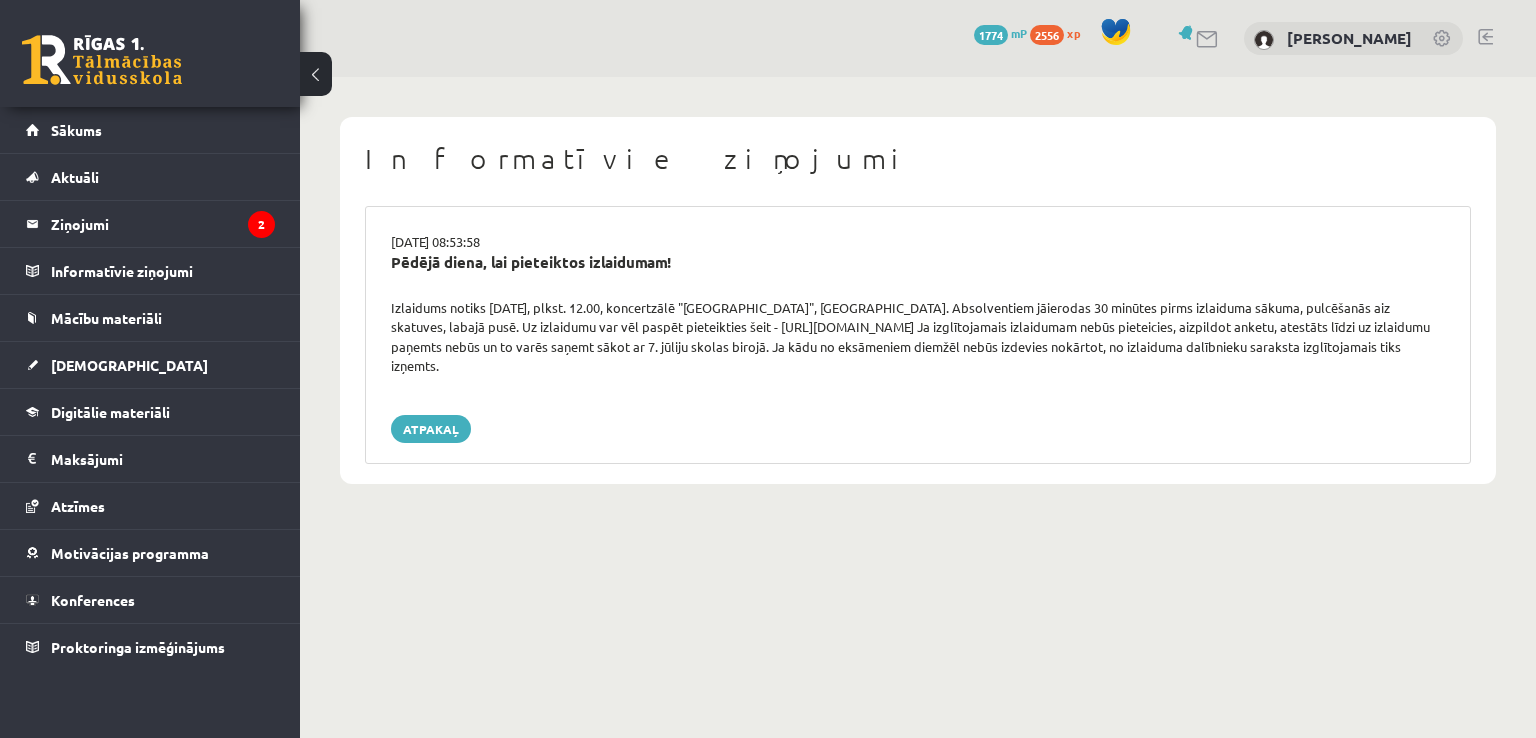 scroll, scrollTop: 0, scrollLeft: 0, axis: both 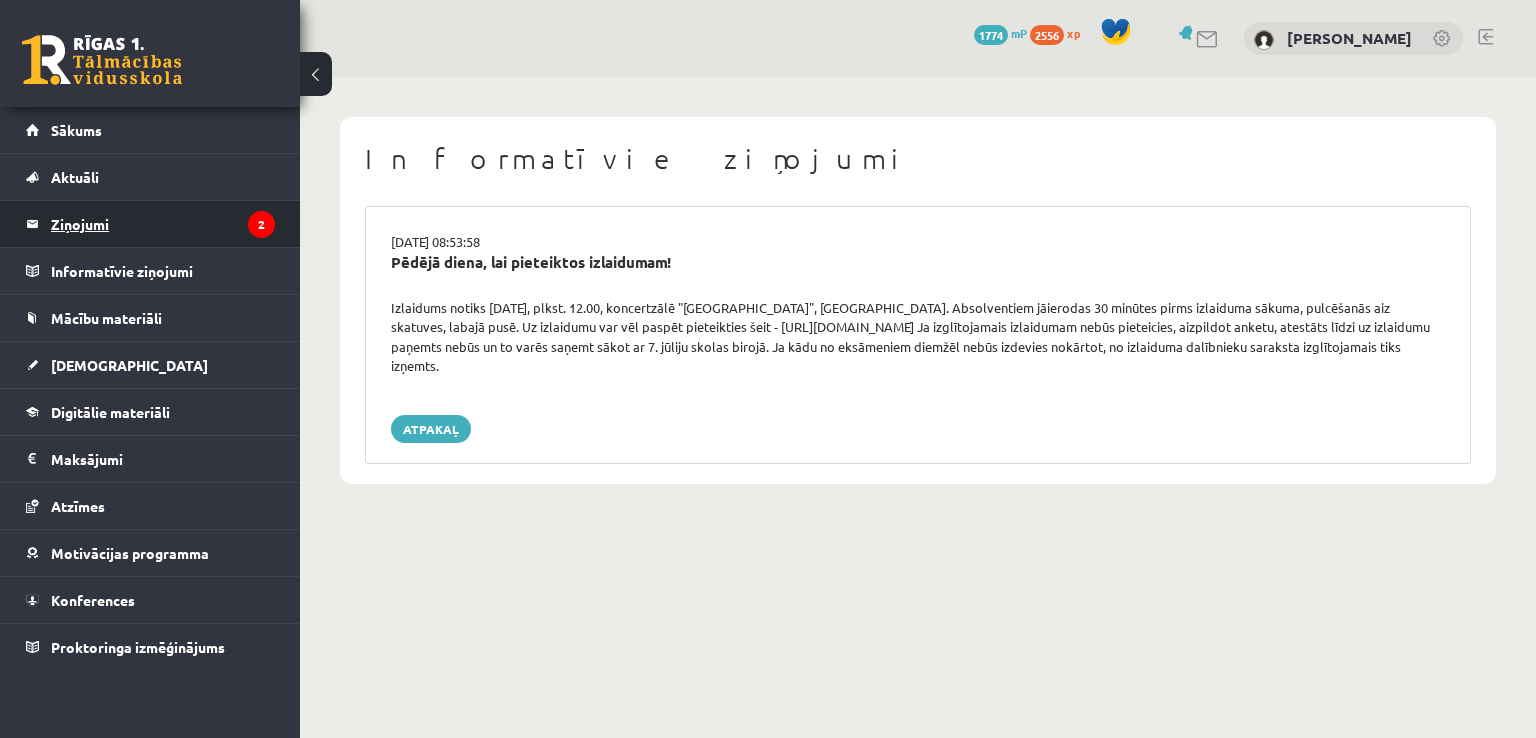 click on "Ziņojumi
2" at bounding box center (163, 224) 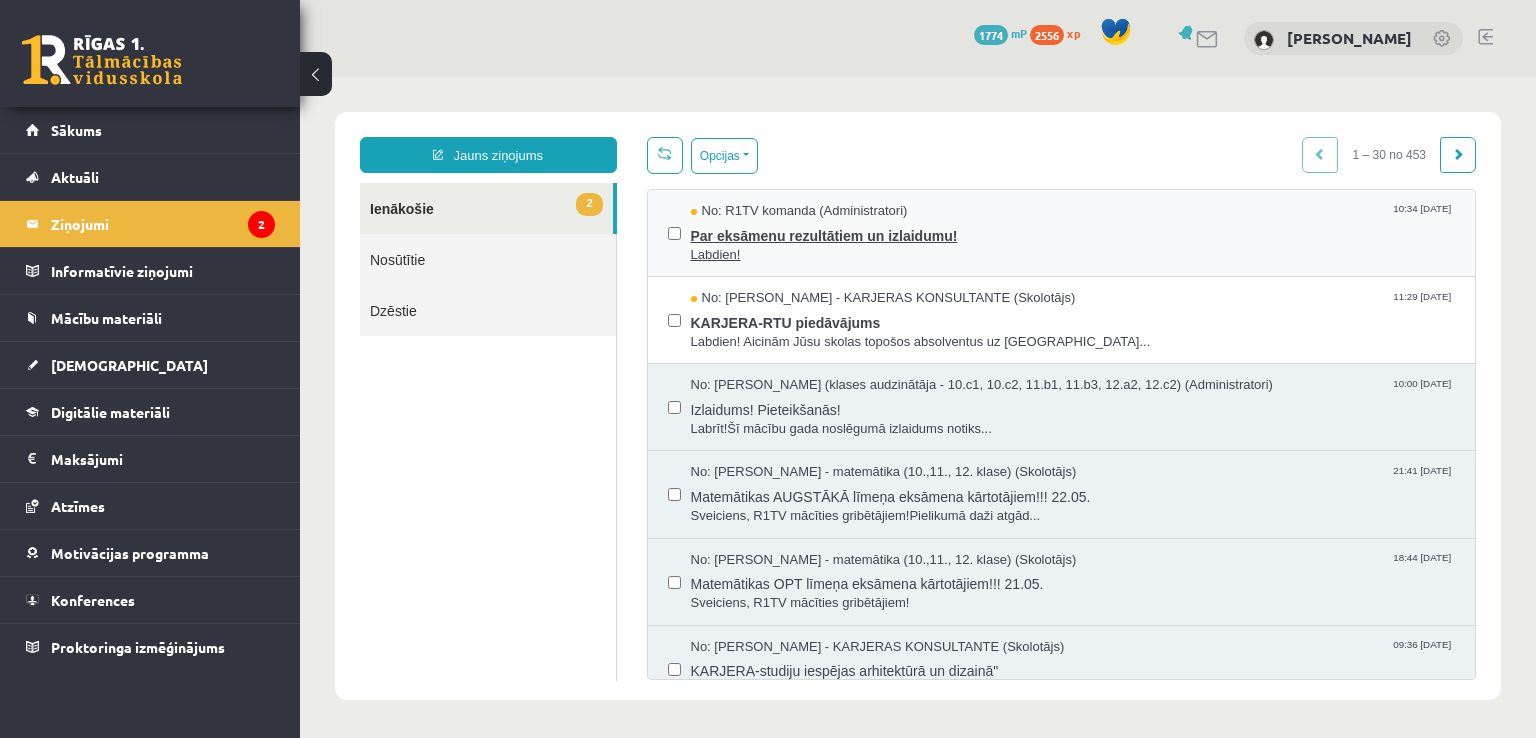 scroll, scrollTop: 0, scrollLeft: 0, axis: both 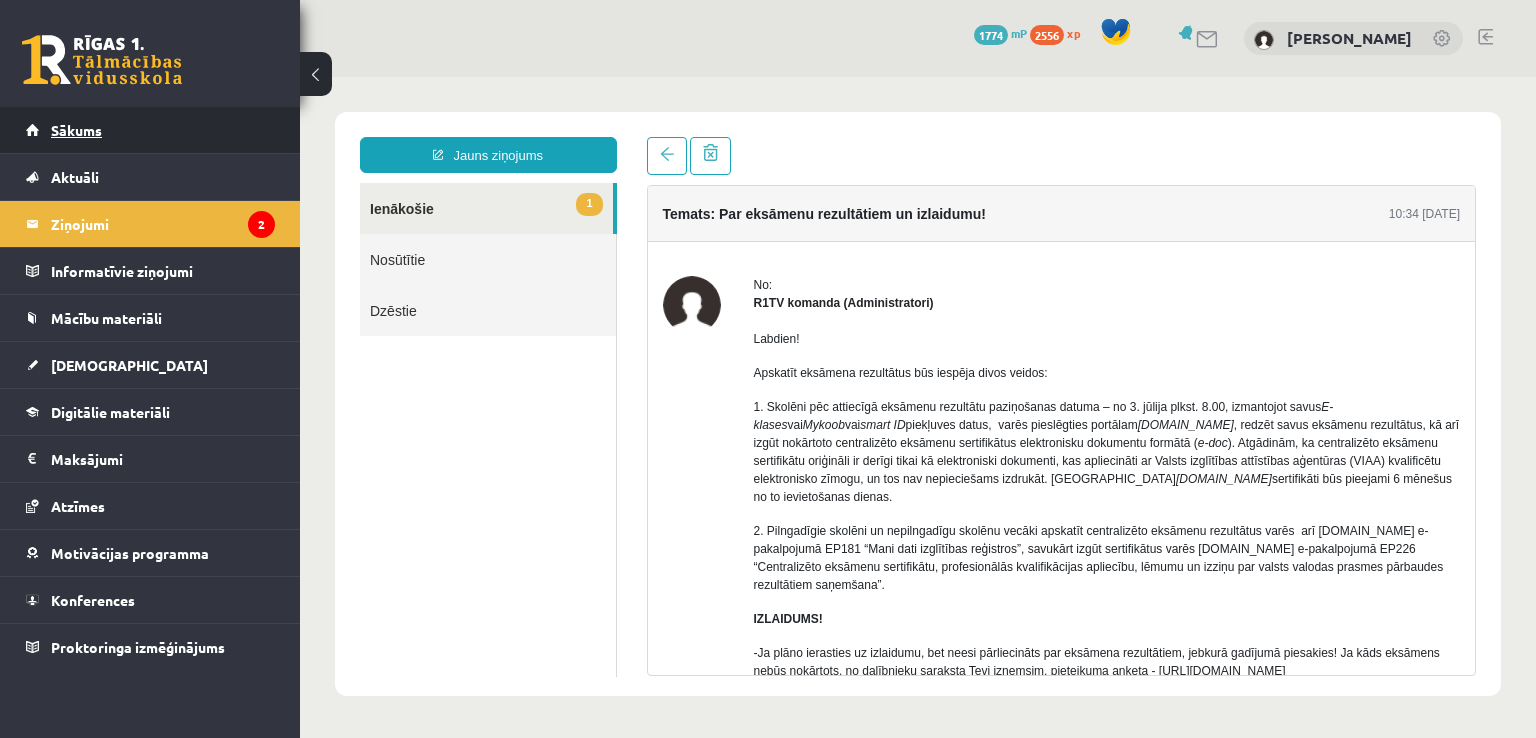 click on "Sākums" at bounding box center [150, 130] 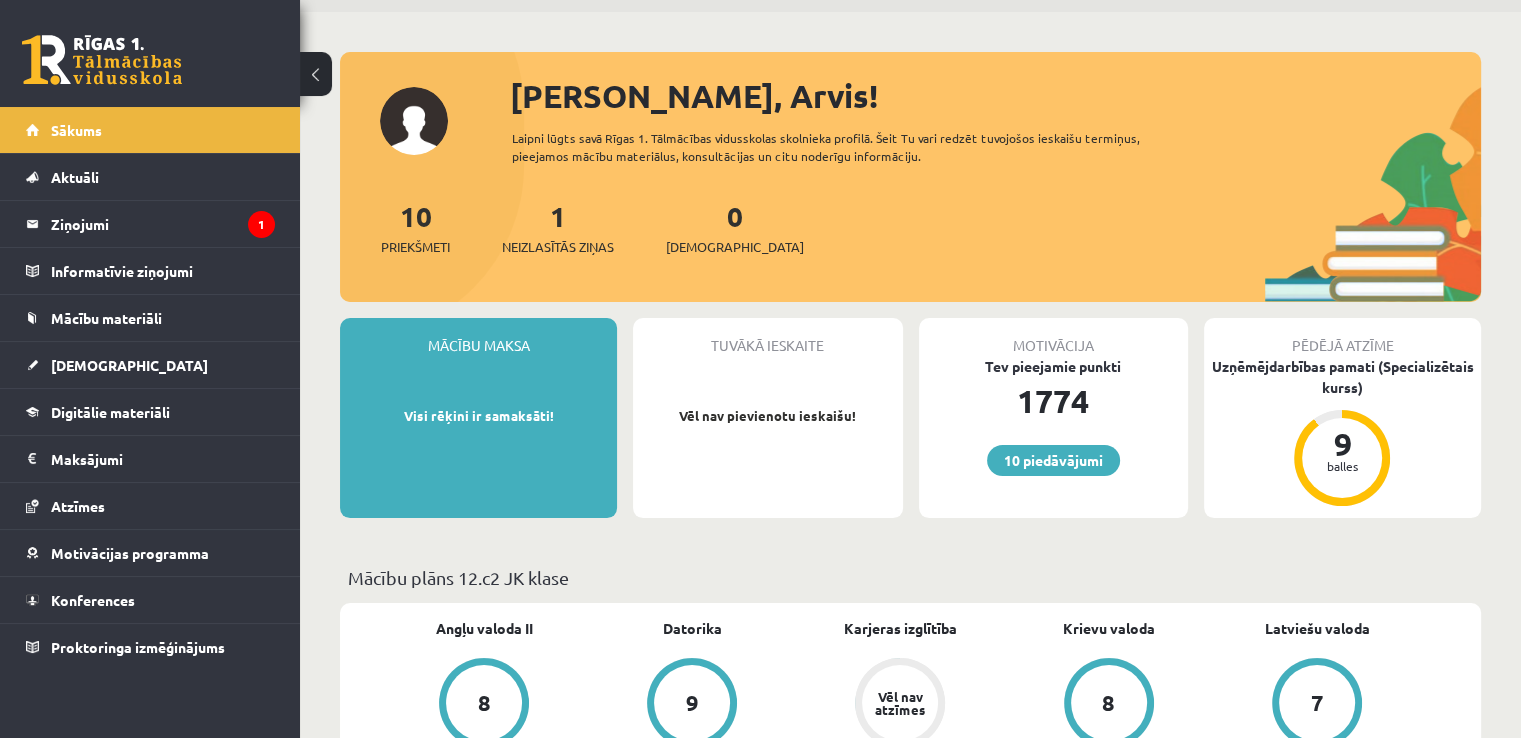 scroll, scrollTop: 100, scrollLeft: 0, axis: vertical 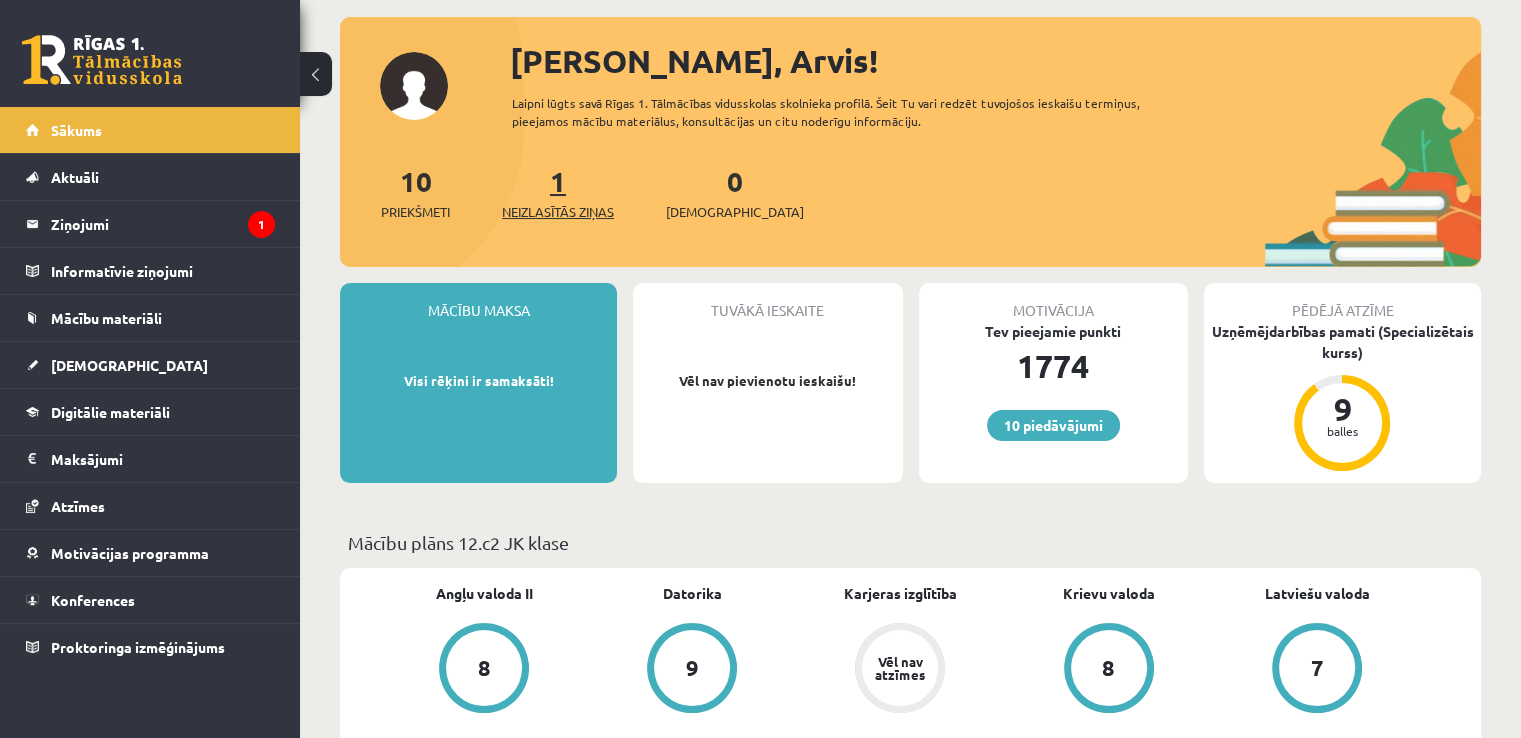 click on "Neizlasītās ziņas" at bounding box center (558, 212) 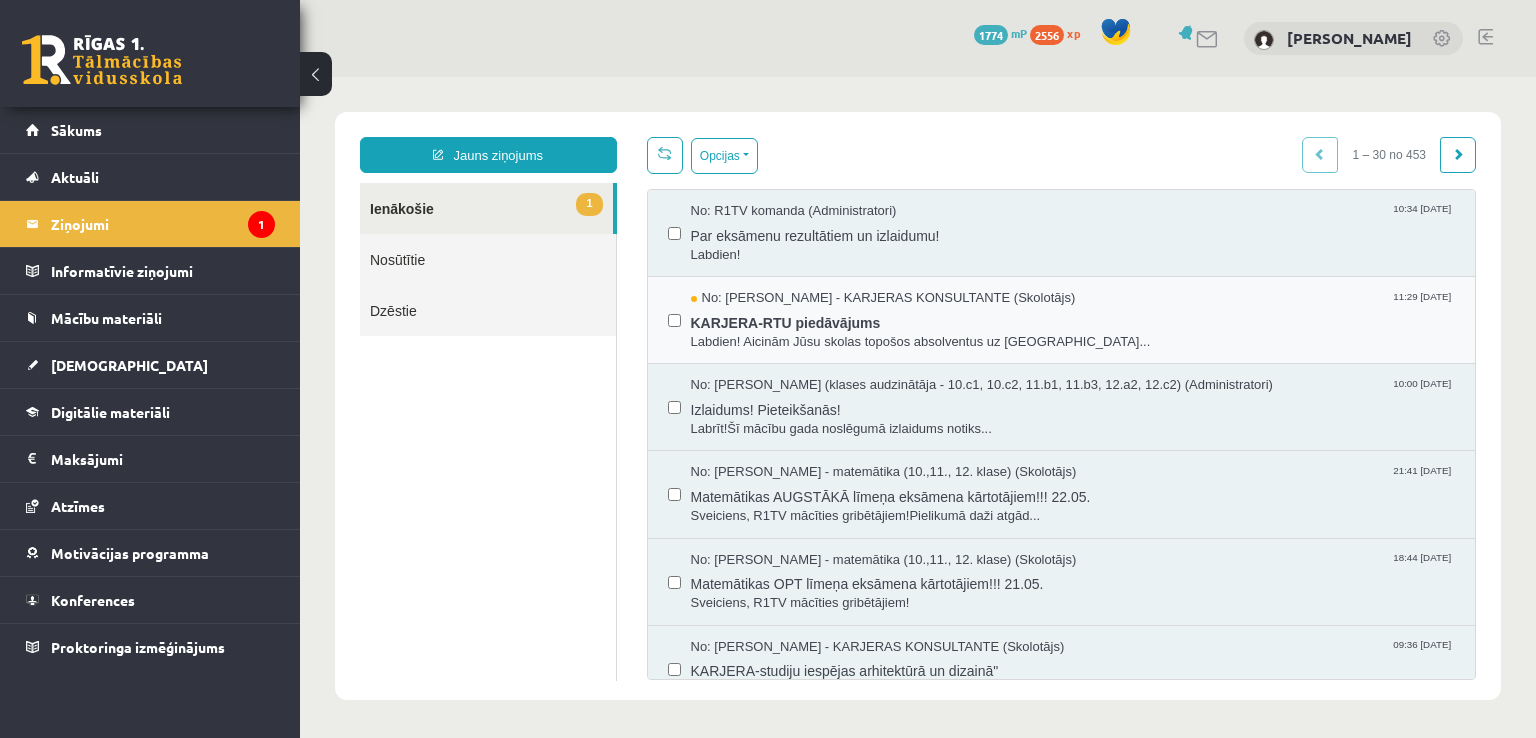 scroll, scrollTop: 0, scrollLeft: 0, axis: both 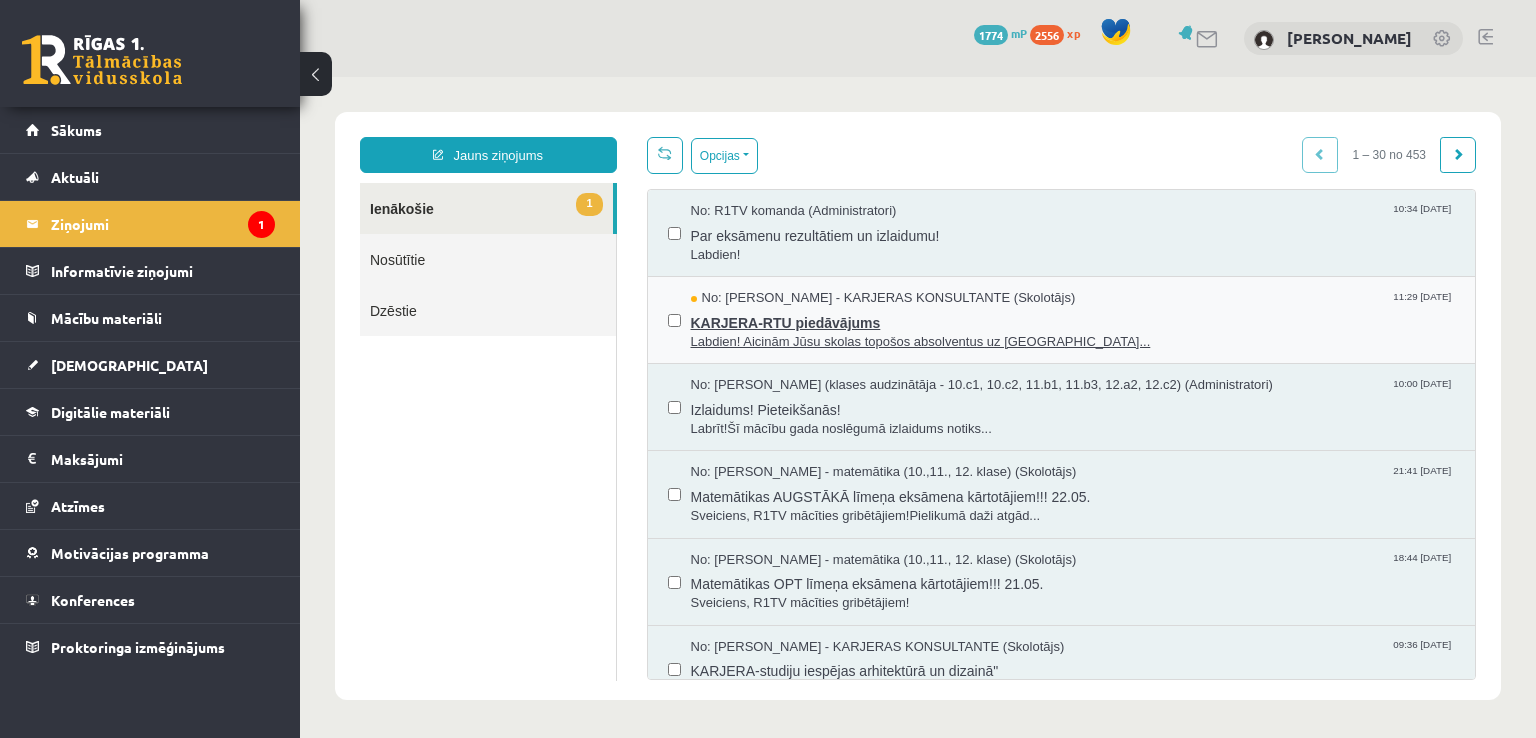 click on "Labdien! Aicinām Jūsu skolas topošos absolventus uz Rīgas Tehnis..." at bounding box center [1073, 342] 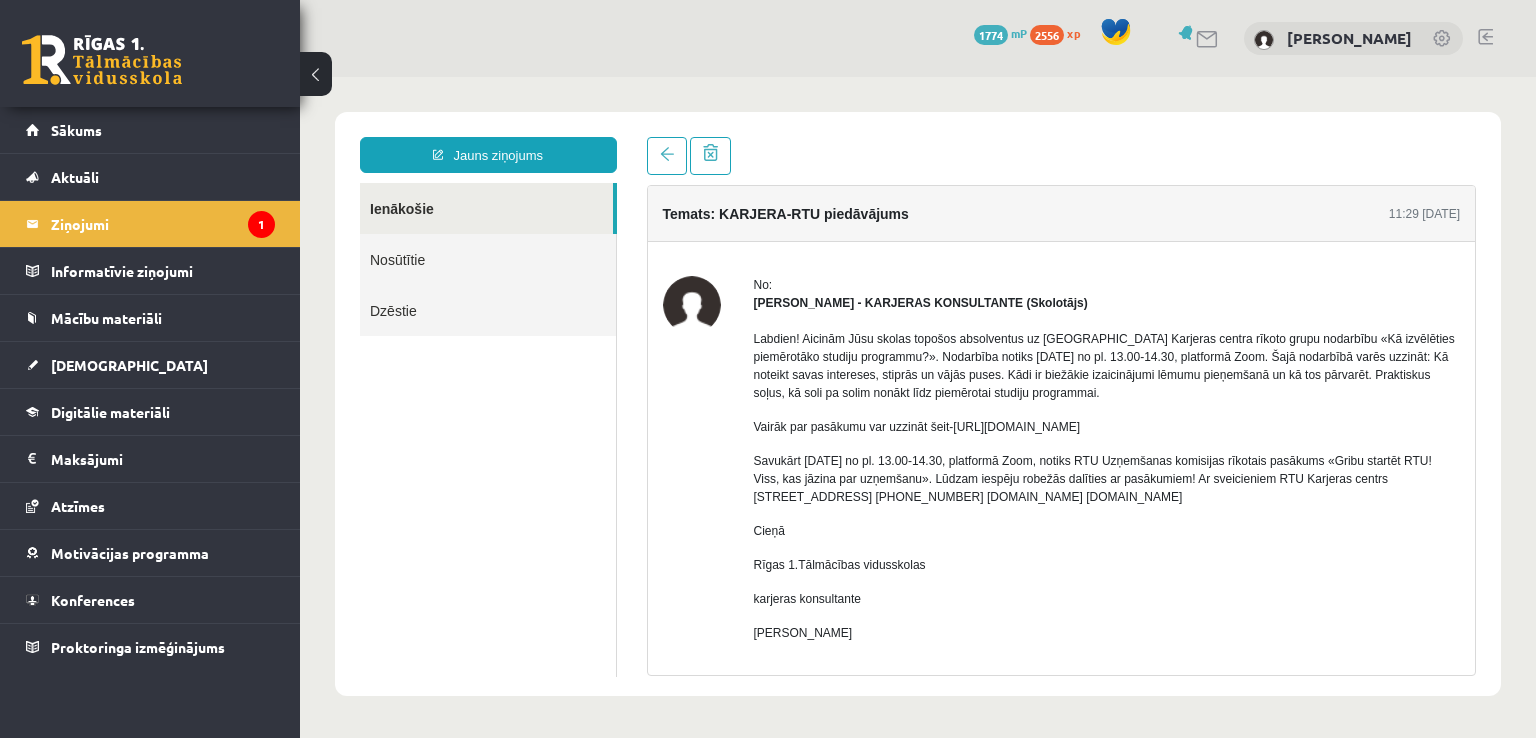 scroll, scrollTop: 0, scrollLeft: 0, axis: both 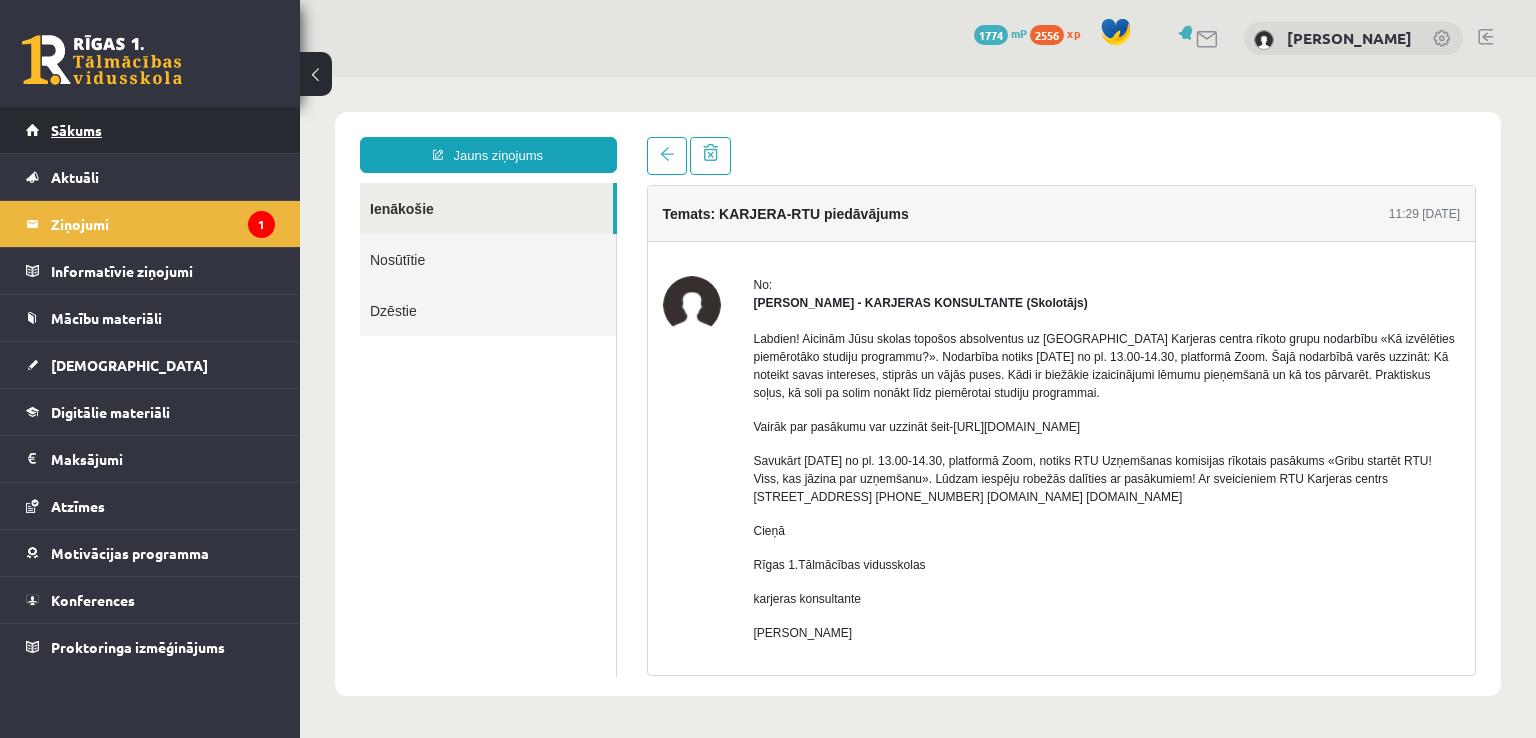 click on "Sākums" at bounding box center [76, 130] 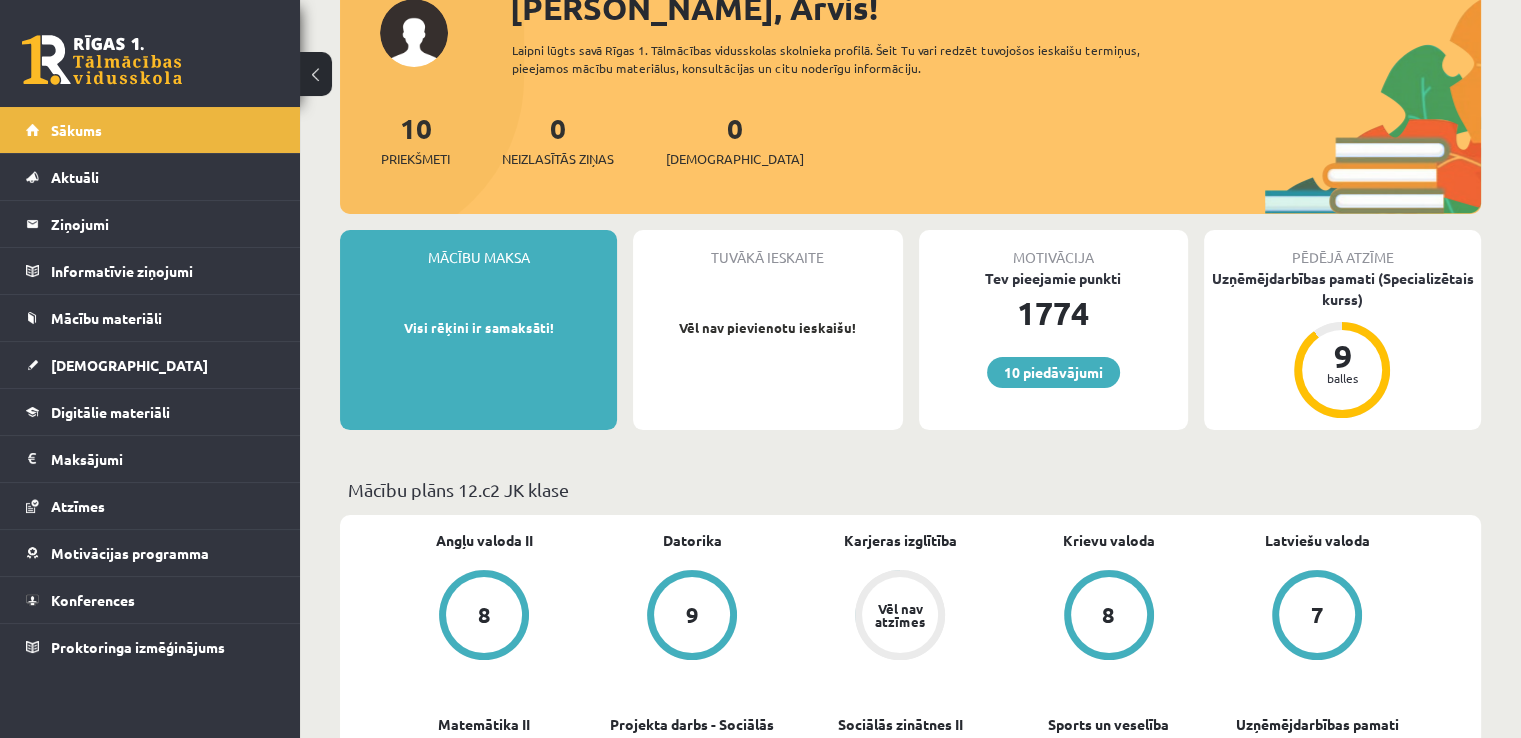 scroll, scrollTop: 89, scrollLeft: 0, axis: vertical 